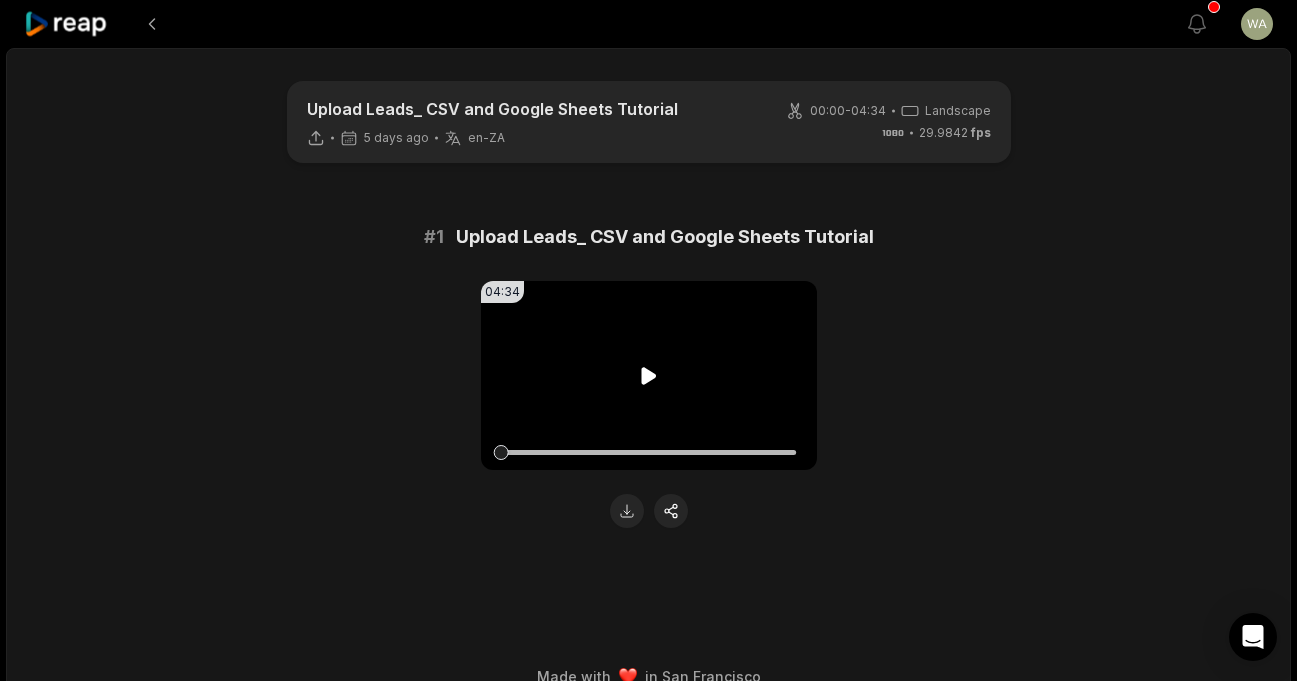 scroll, scrollTop: 0, scrollLeft: 0, axis: both 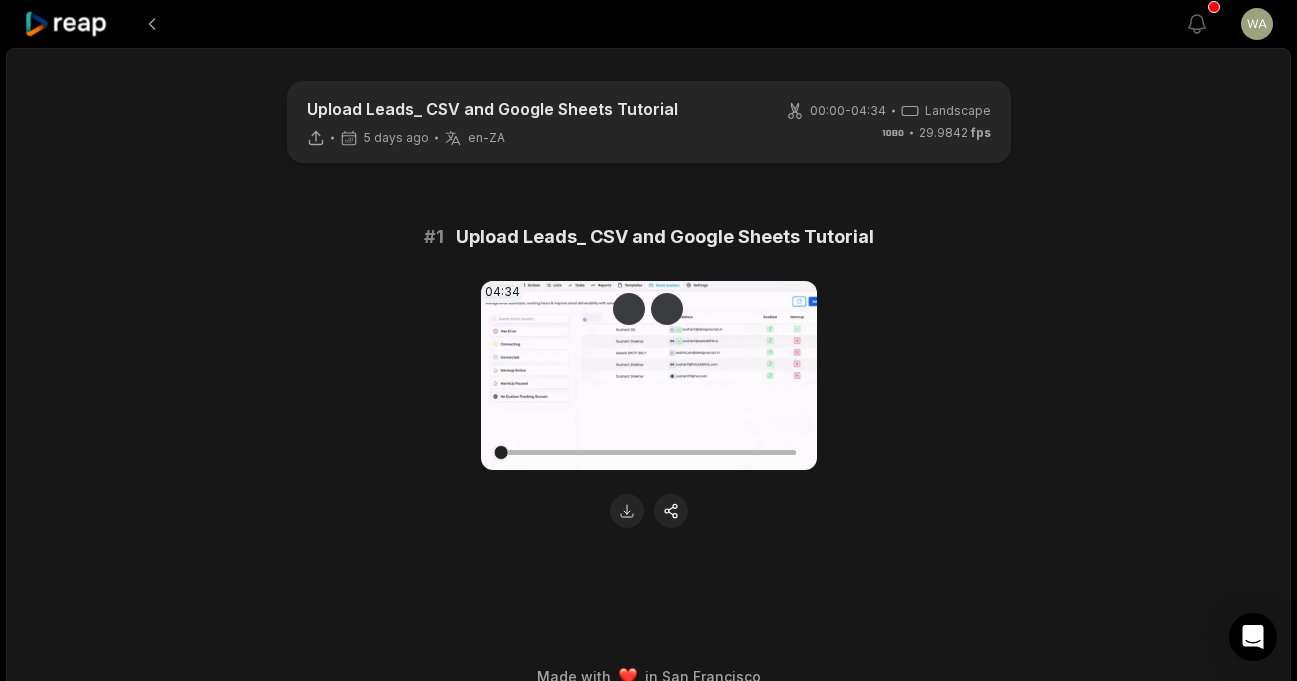 click 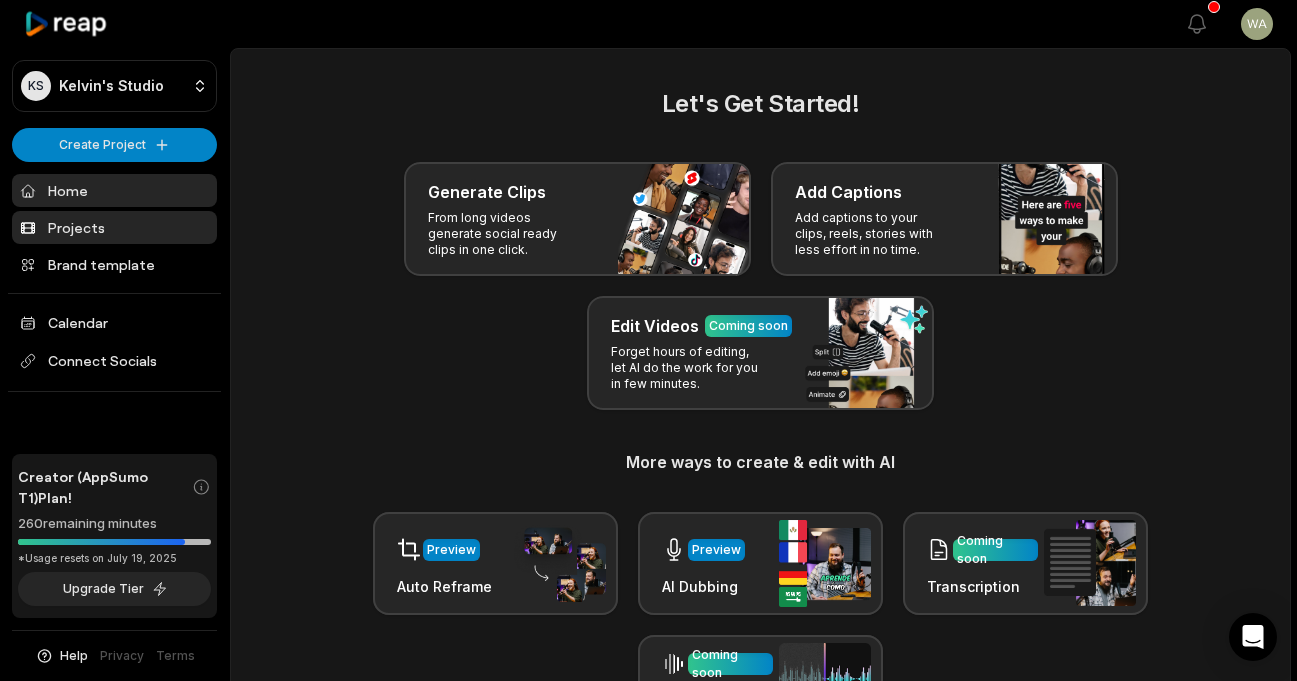click on "Projects" at bounding box center (114, 227) 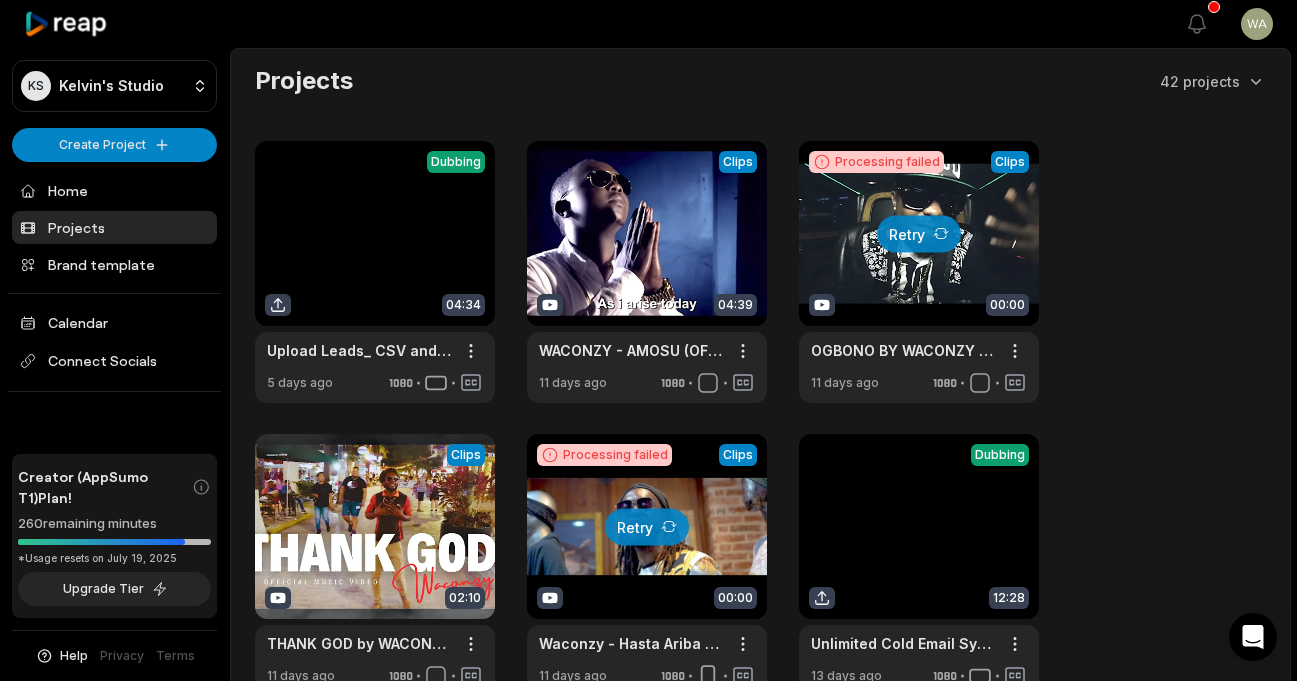 scroll, scrollTop: 0, scrollLeft: 0, axis: both 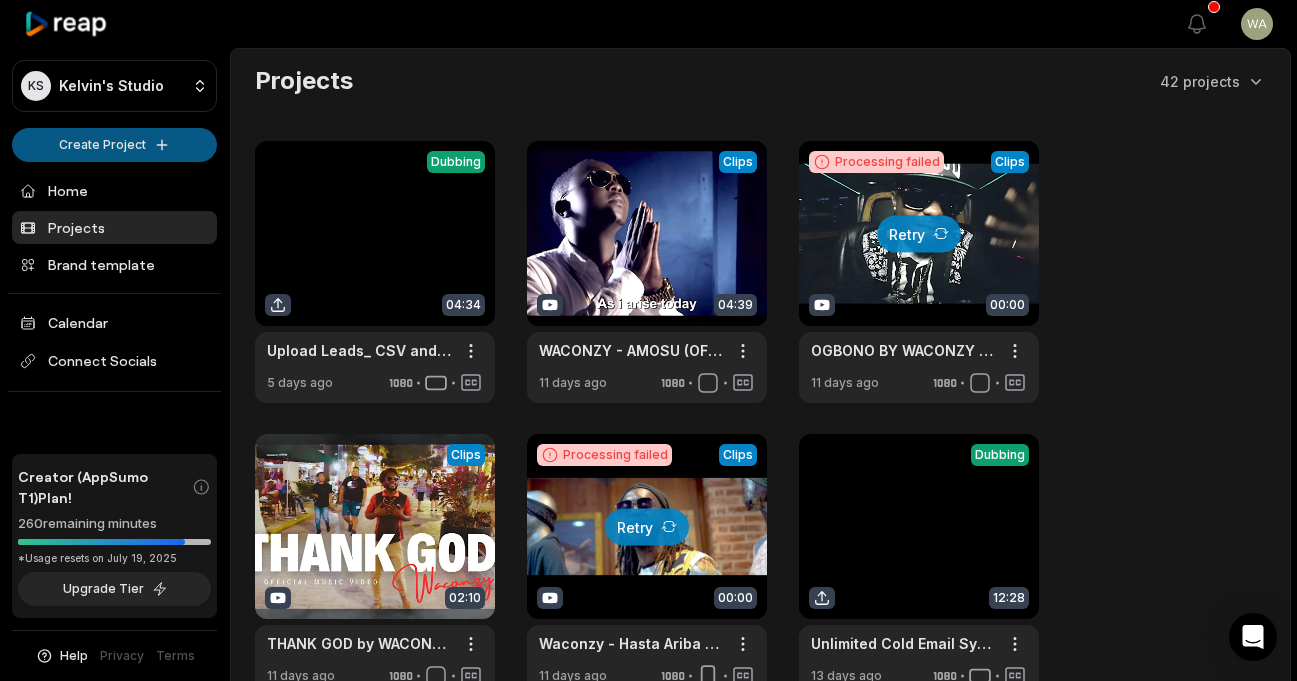 click on "KS Kelvin's Studio Create Project Home Projects Brand template Calendar Connect Socials Creator (AppSumo T1)  Plan! 260  remaining minutes *Usage resets on July 19, 2025 Upgrade Tier Help Privacy Terms Open sidebar View notifications Open user menu Projects   42 projects   View Clips Dubbing 04:34 Upload Leads_ CSV and Google Sheets Tutorial Open options 5 days ago View Clips Clips 04:39 WACONZY - AMOSU (OFFICIAL VIDEO) ENGLISH POP HITS 2020 | POPULAR SONG| TOP HITS 2020| BEST POP HITS Open options 11 days ago Processing failed Retry Clips 00:00 OGBONO BY WACONZY (OFFICIAL MUSIC VIDEO) AFROBEATS 2020 VIDEO|NAIJA LATEST SONGS 2020-NIGERIAN MUSIC Open options 11 days ago View Clips Clips 02:10 THANK GOD  by WACONZY [Official Music Video] 2023 👉 Contact  +17722663340 . Gospel Music 2023 Open options 11 days ago Processing failed Retry Clips 00:00 Waconzy - Hasta Ariba ft. Flex (France) | Official Music Video | Shot in Playa del Carmen, Mexico Open options 11 days ago View Clips Dubbing 12:28 Open options 1 2" at bounding box center [648, 340] 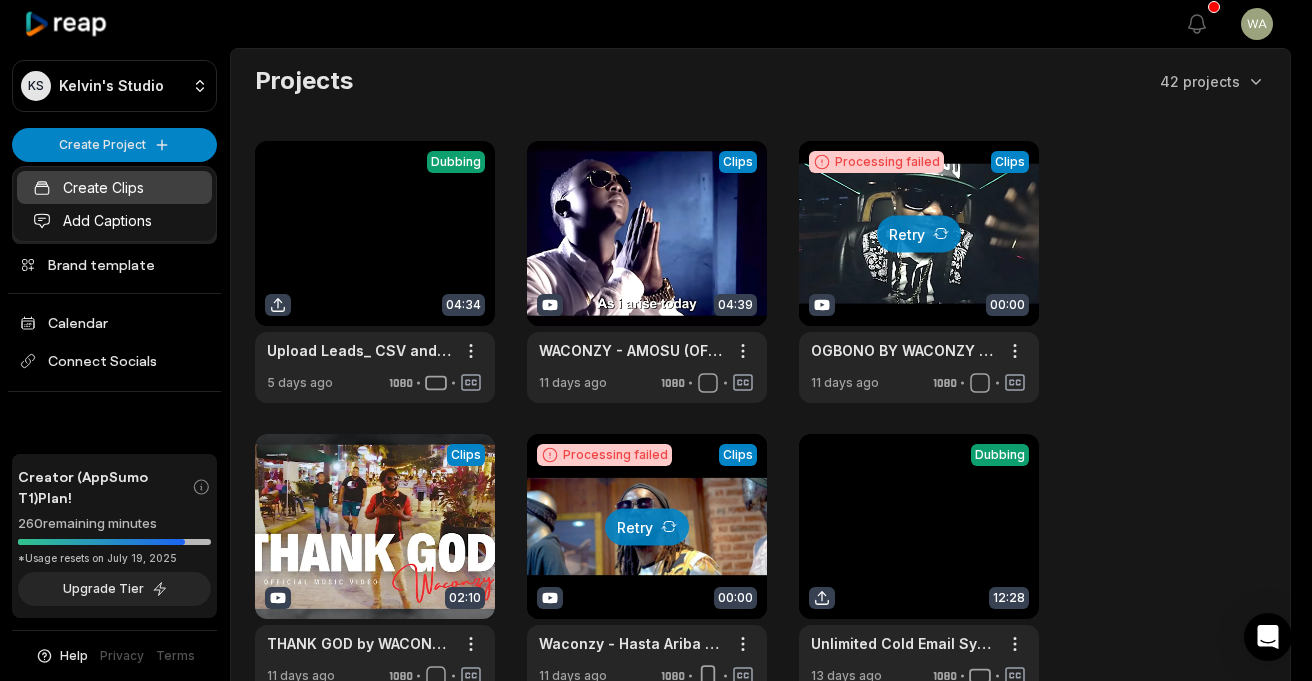 click on "Create Clips" at bounding box center (114, 187) 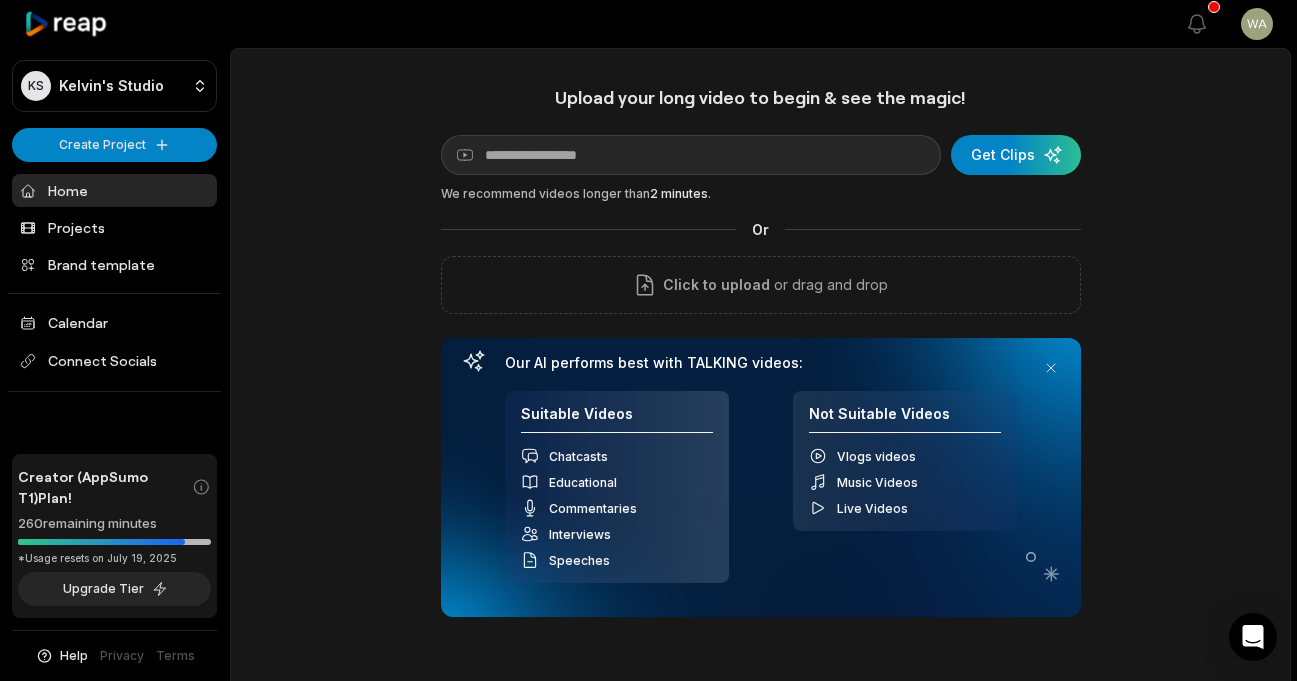 drag, startPoint x: 0, startPoint y: 0, endPoint x: 56, endPoint y: 36, distance: 66.573265 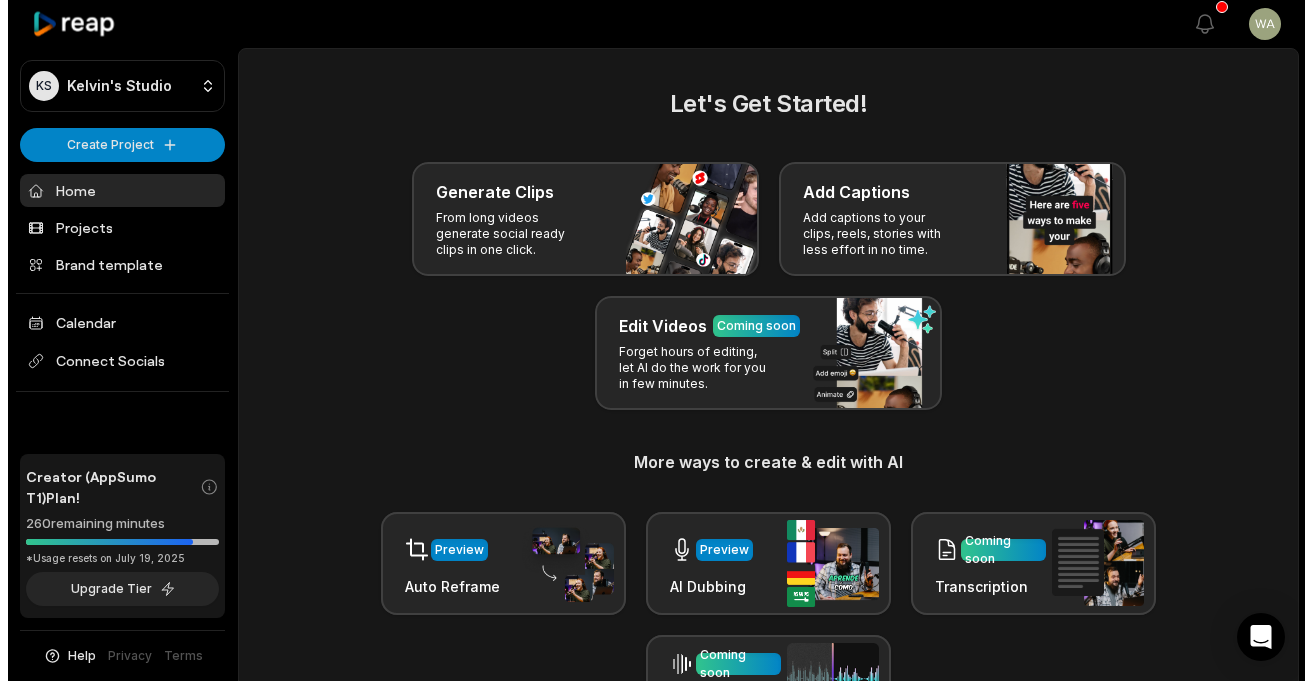scroll, scrollTop: 0, scrollLeft: 0, axis: both 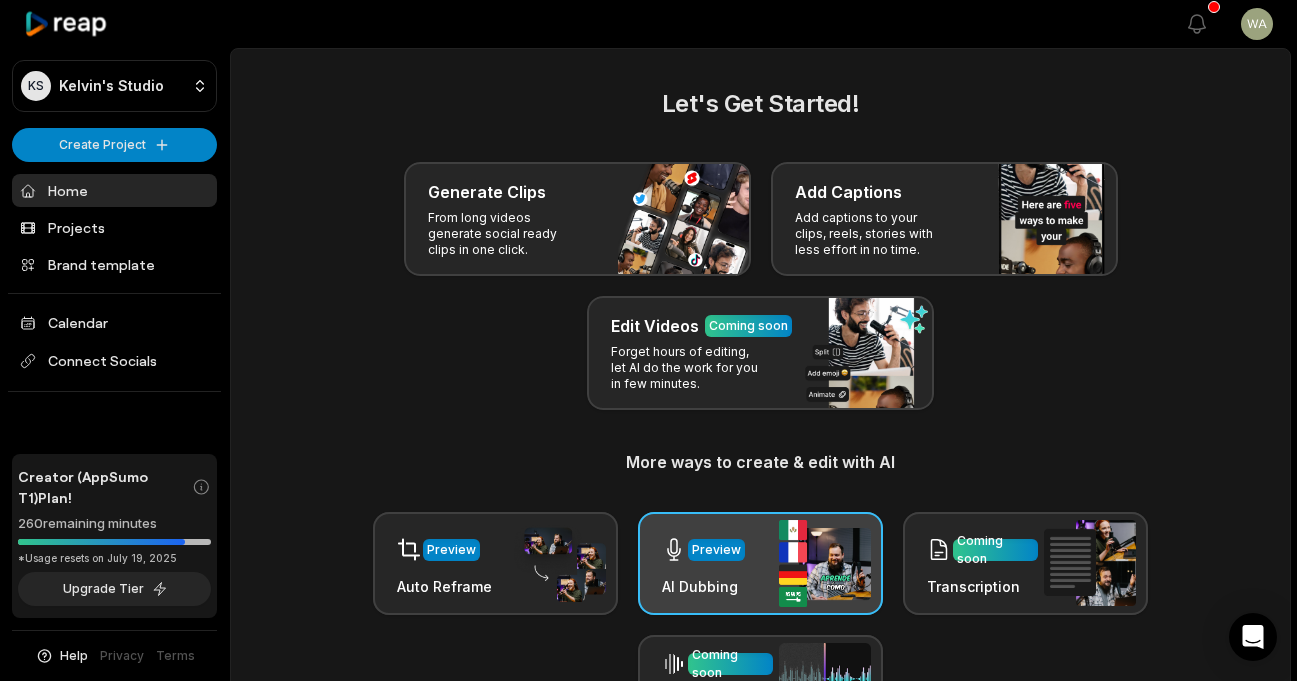 click on "Preview AI Dubbing" at bounding box center [703, 563] 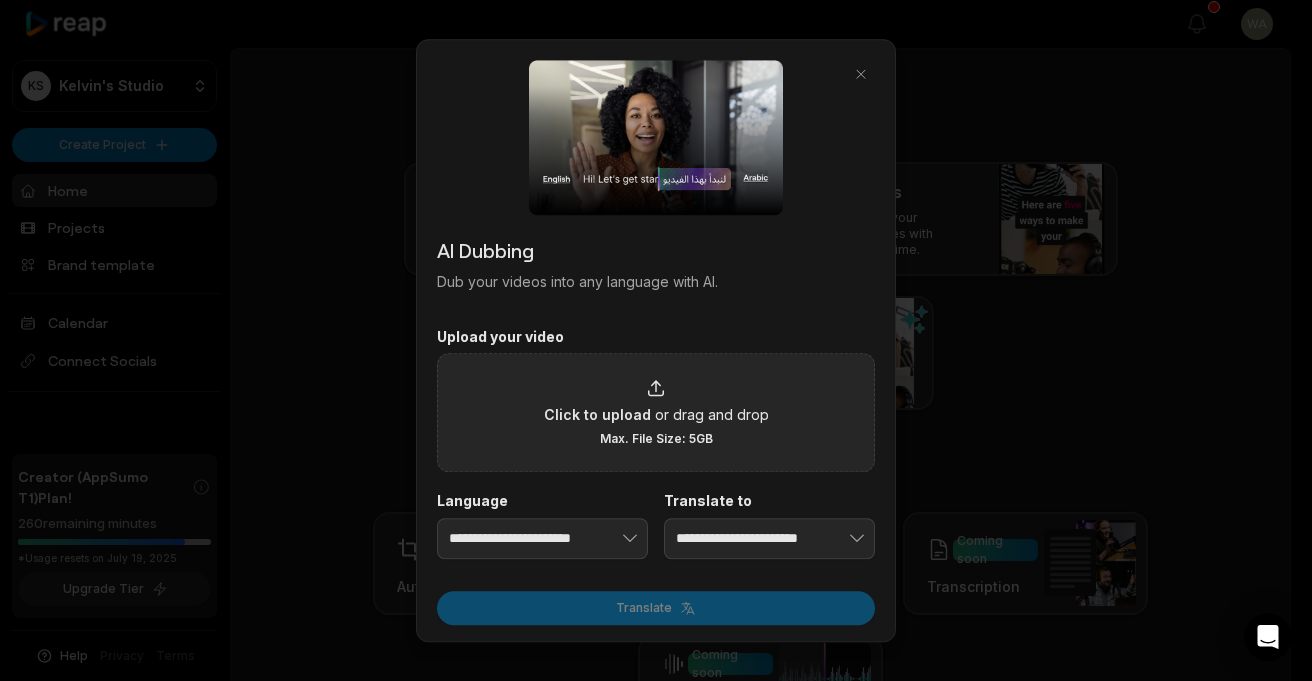 click on "Click to upload or drag and drop Max. File Size: 5GB" at bounding box center (656, 412) 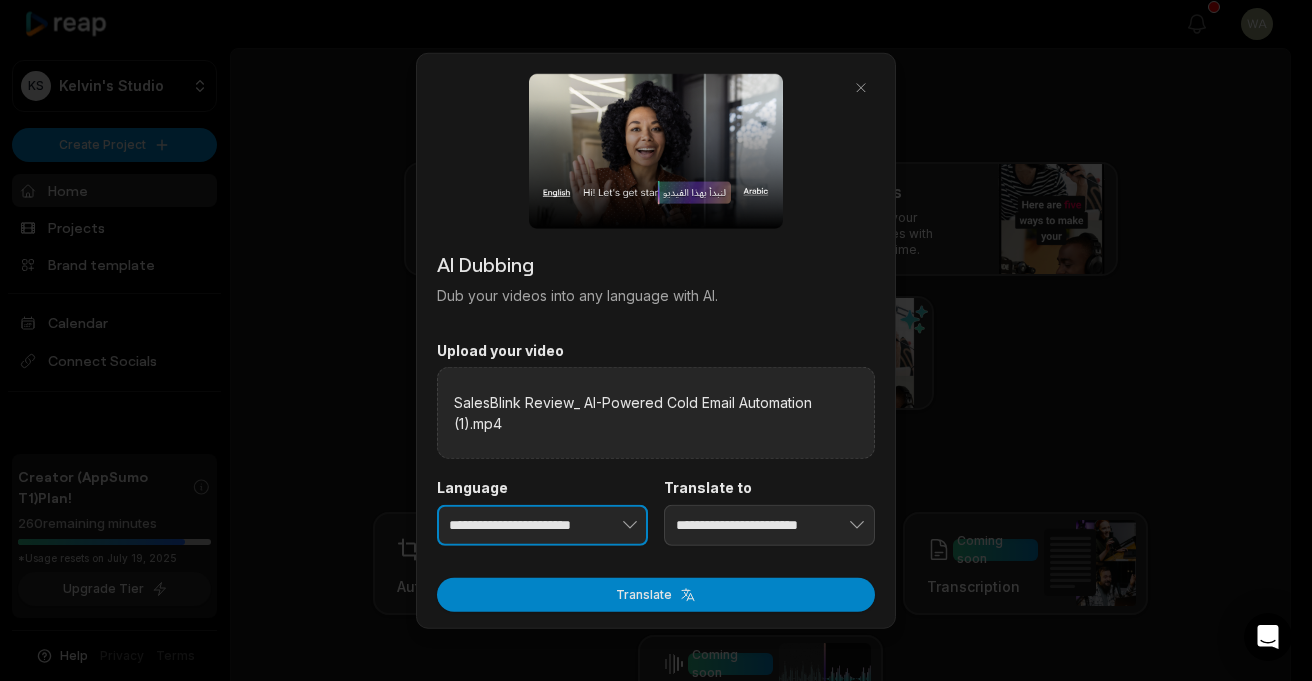 click at bounding box center (599, 525) 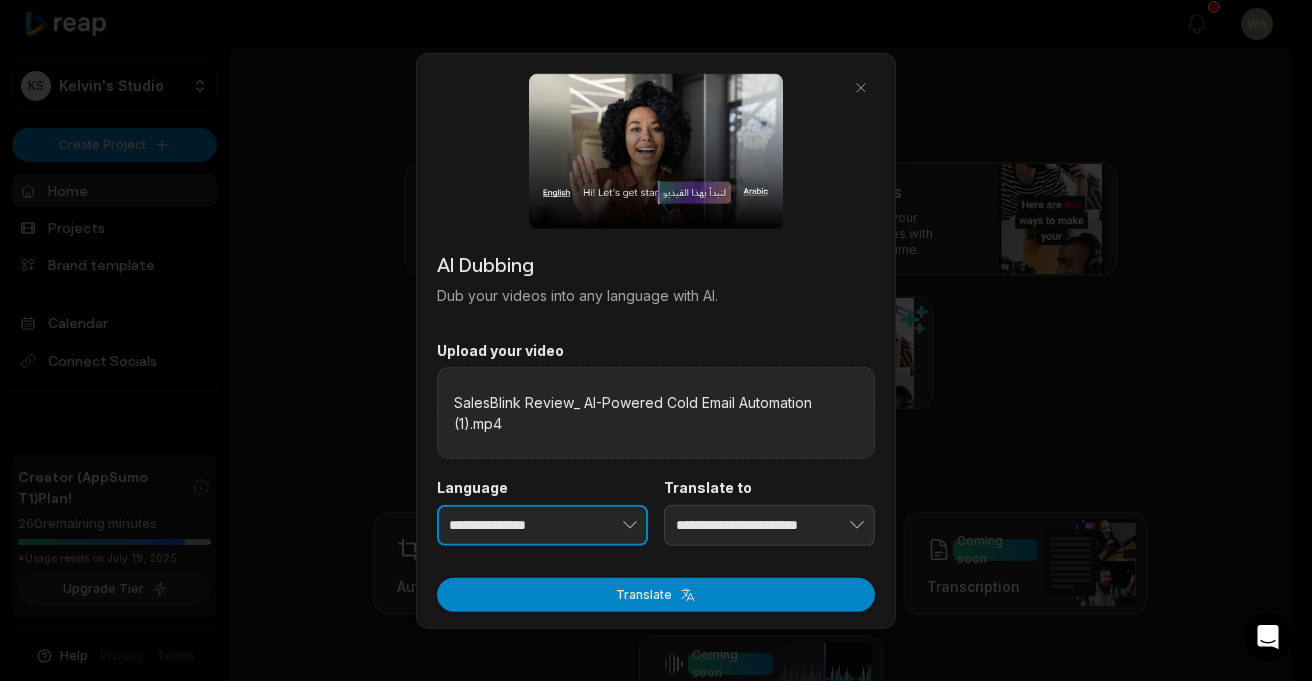 type on "**********" 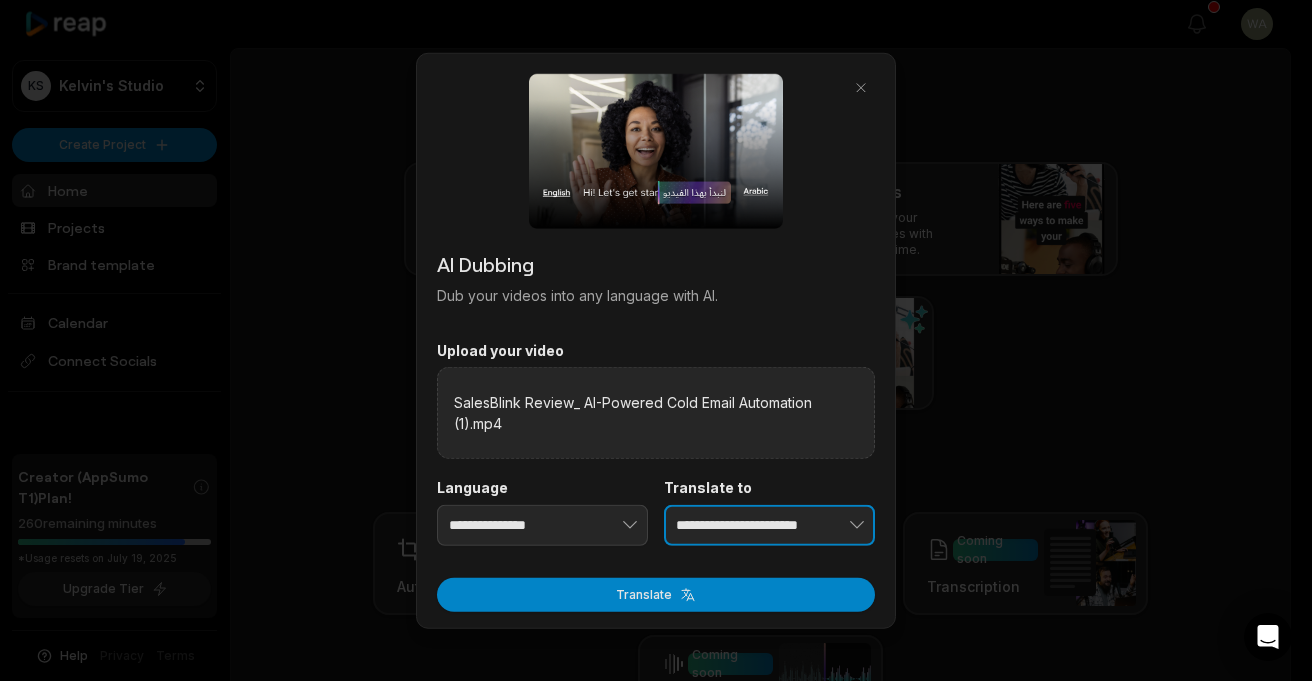 click on "**********" at bounding box center [769, 525] 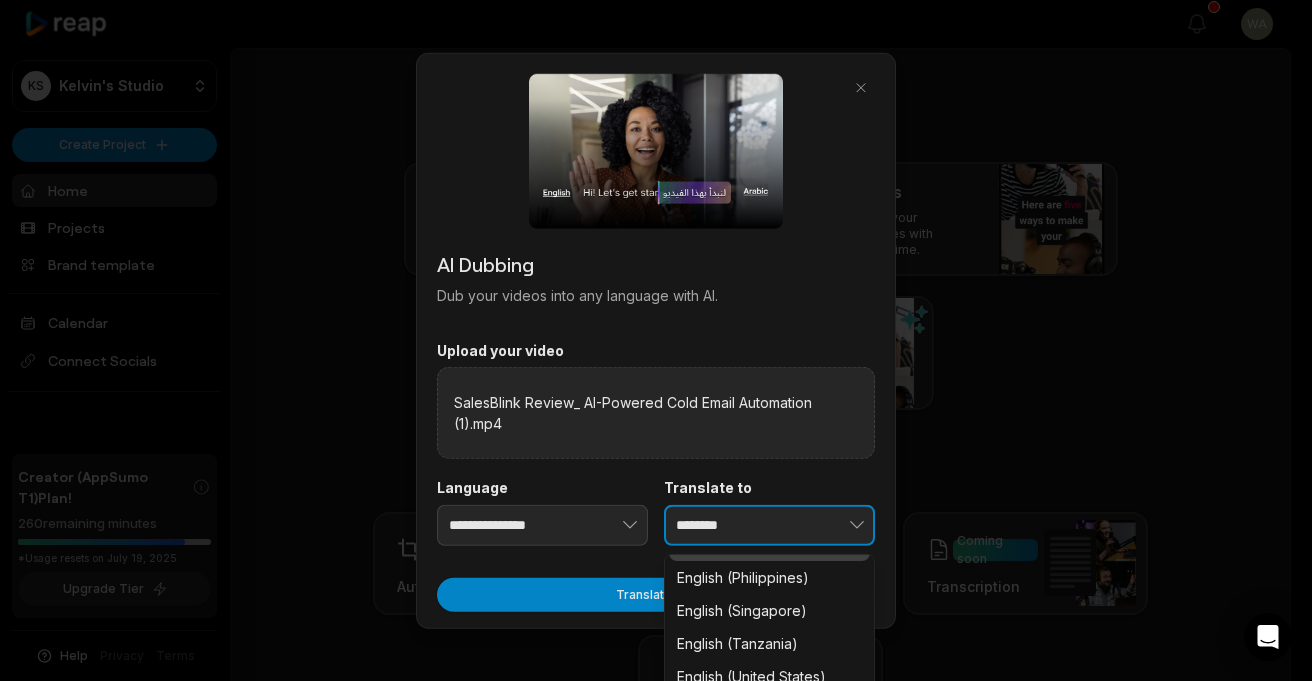 scroll, scrollTop: 308, scrollLeft: 0, axis: vertical 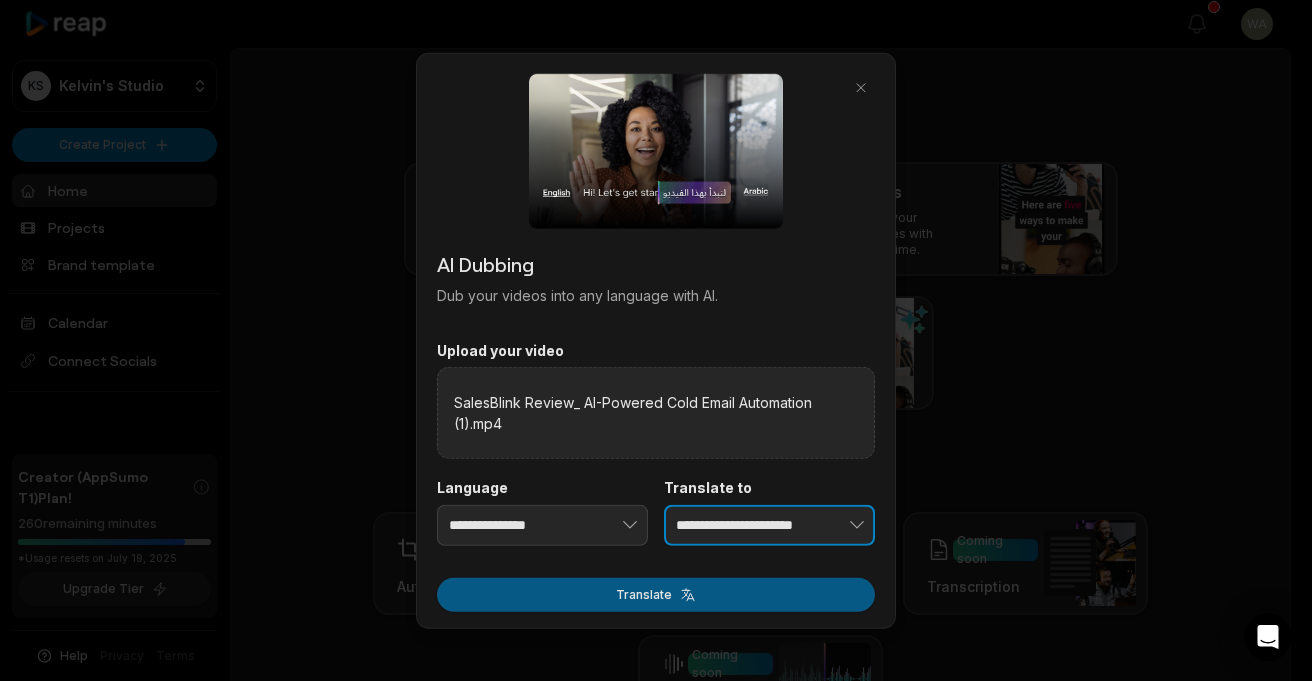 type on "**********" 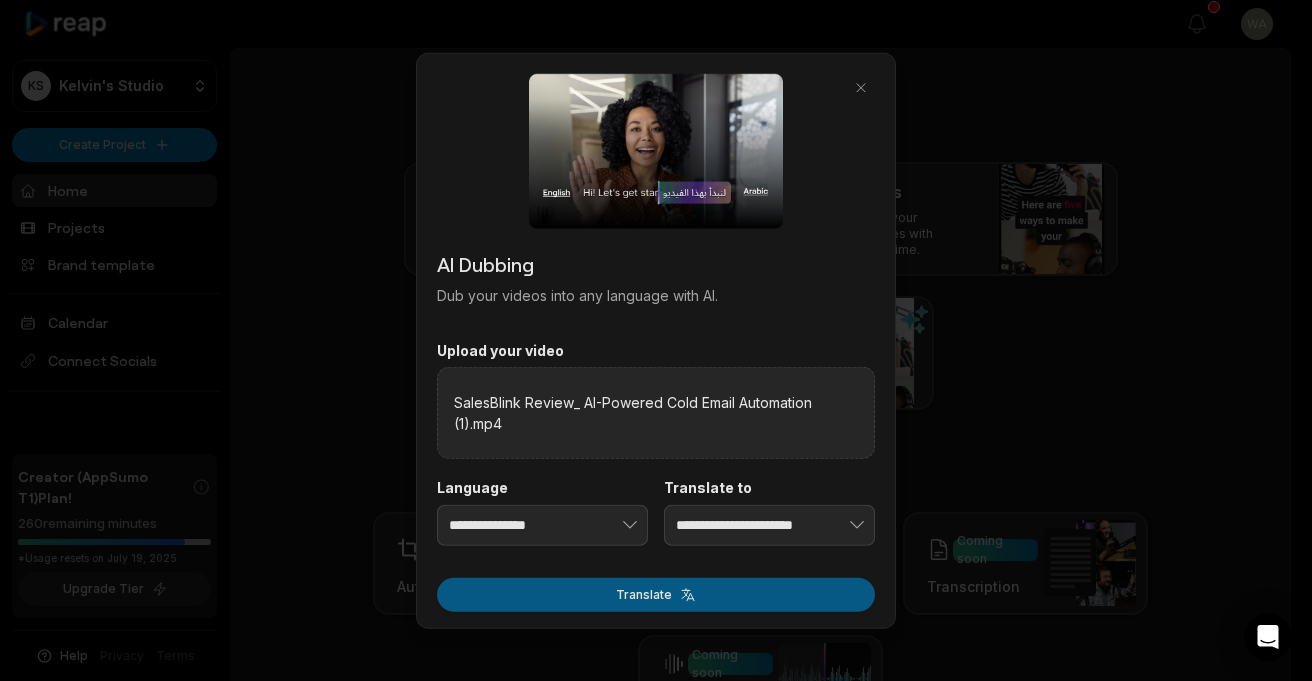 click on "Translate" at bounding box center [656, 595] 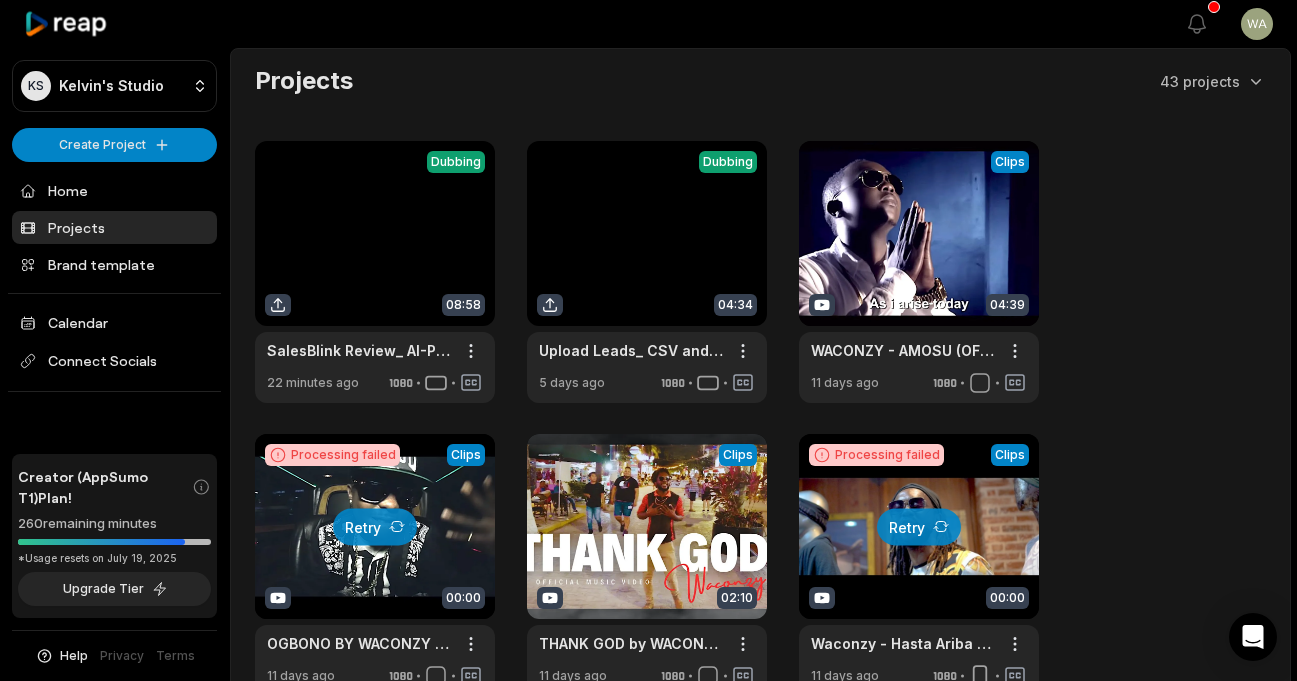 scroll, scrollTop: 0, scrollLeft: 0, axis: both 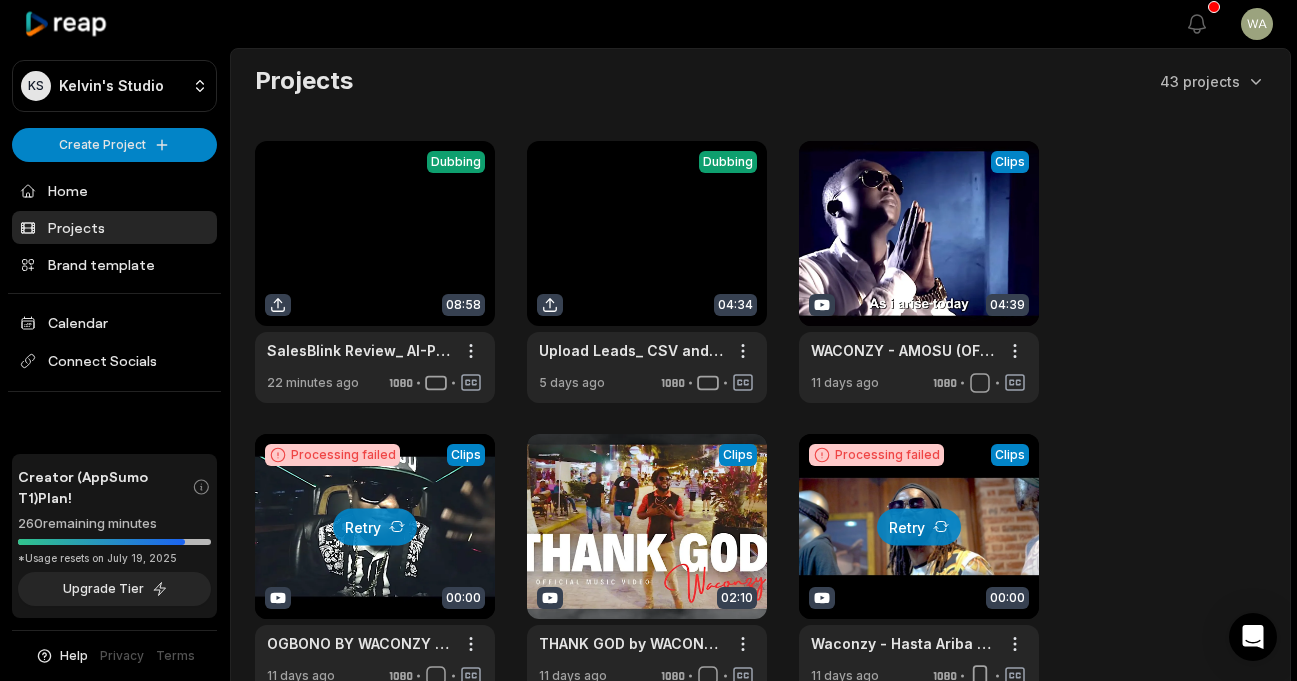 click at bounding box center [375, 272] 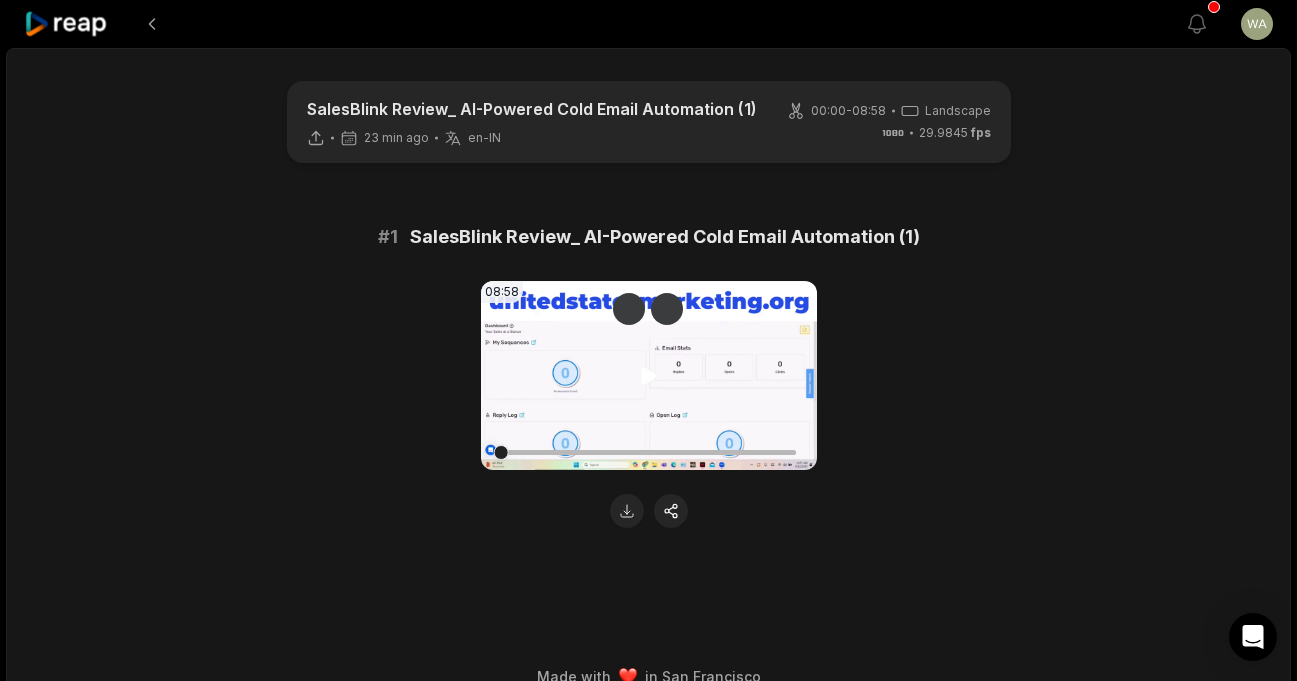 click on "Your browser does not support mp4 format." at bounding box center [649, 375] 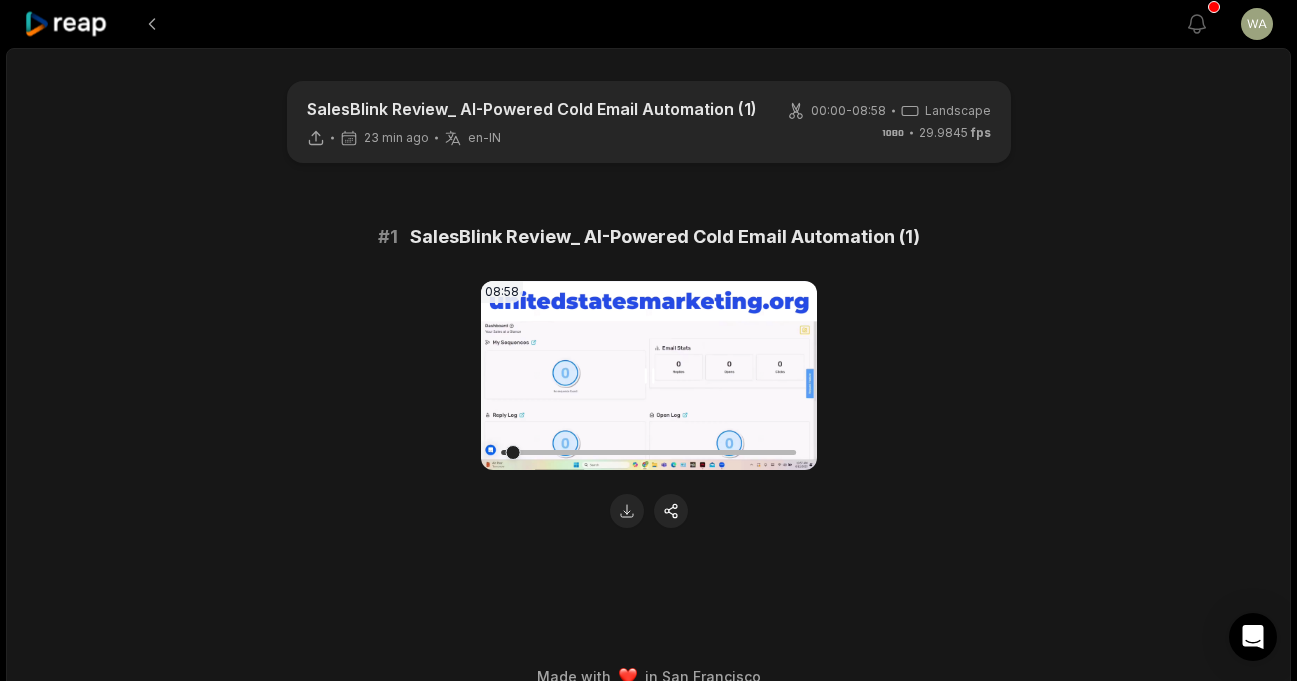 click at bounding box center (649, 452) 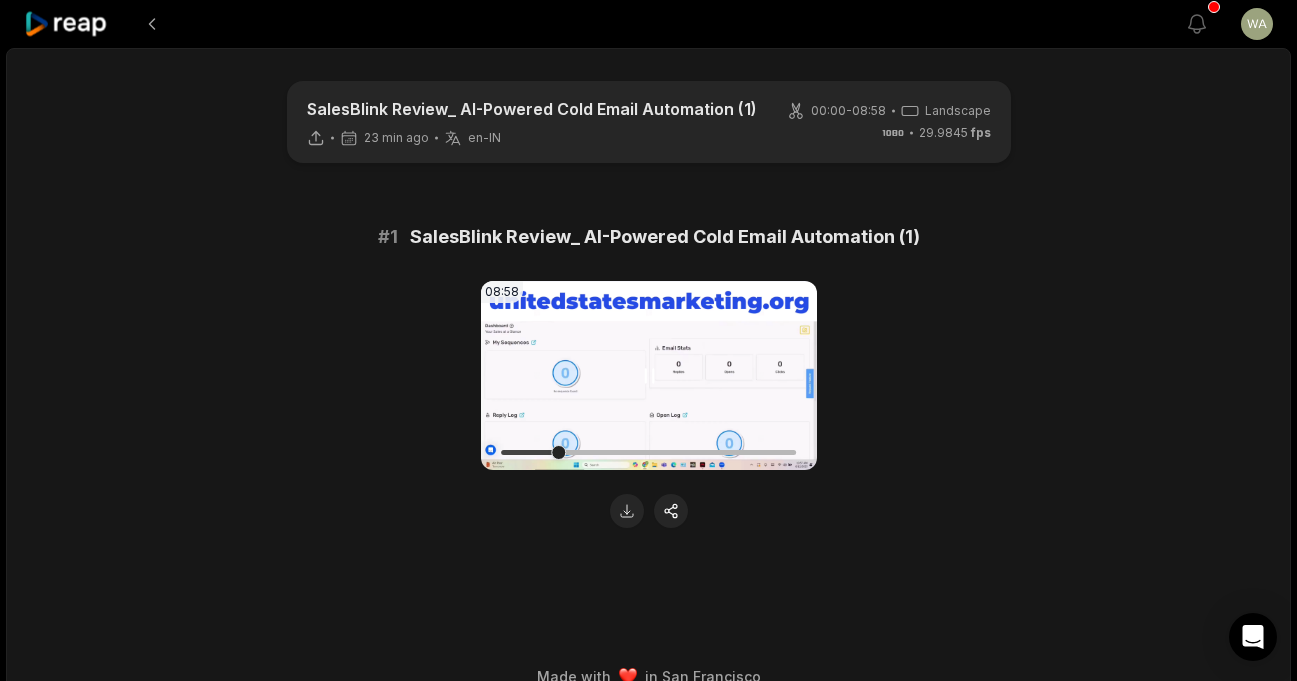 click at bounding box center (649, 452) 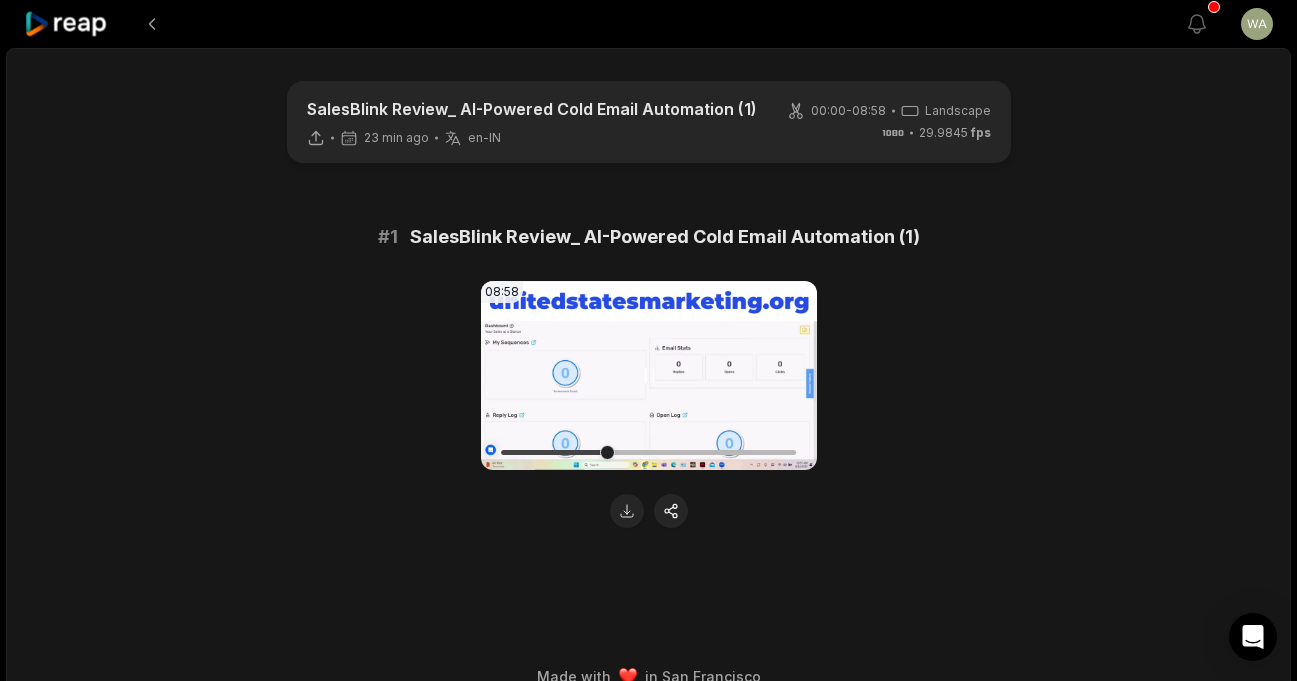 click at bounding box center (649, 452) 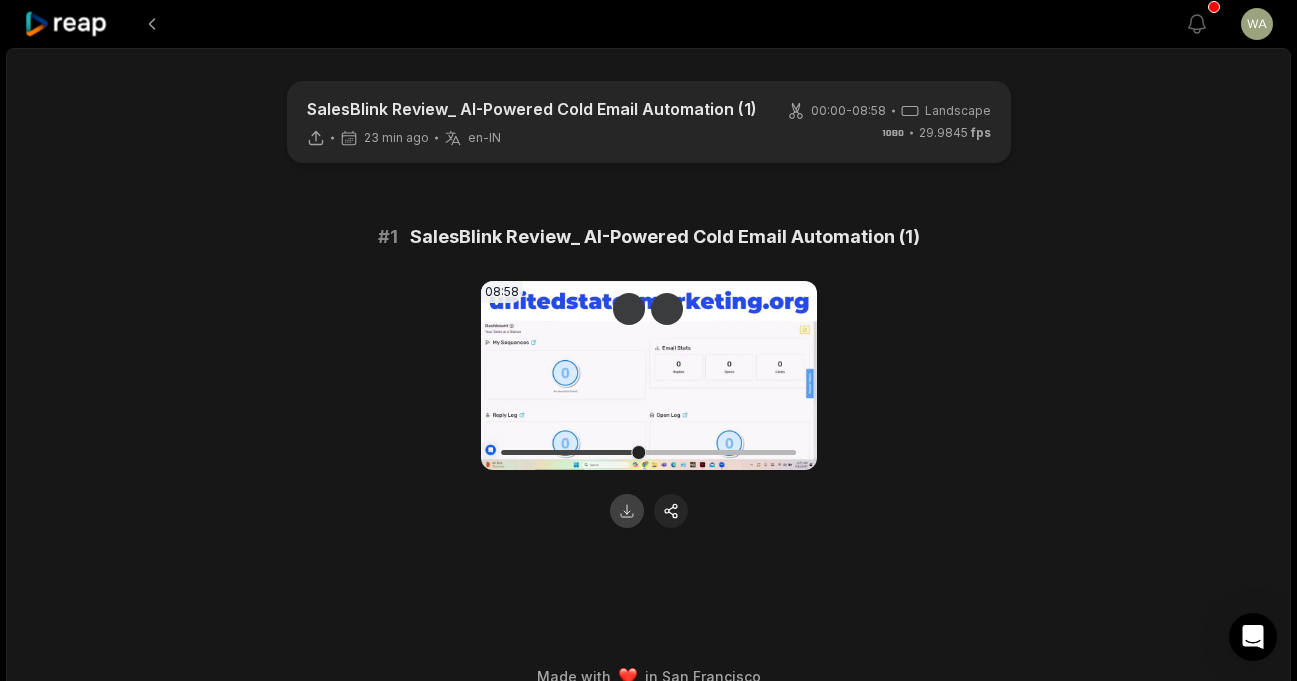 click at bounding box center [627, 511] 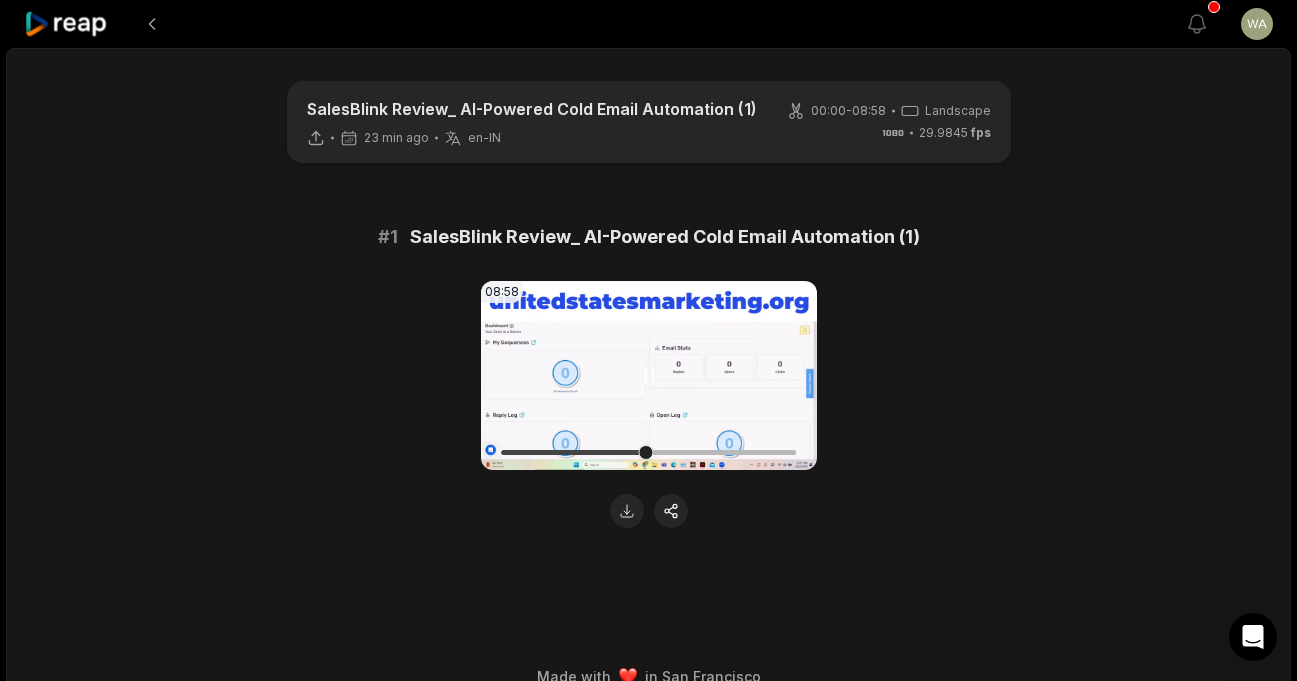 click at bounding box center (649, 452) 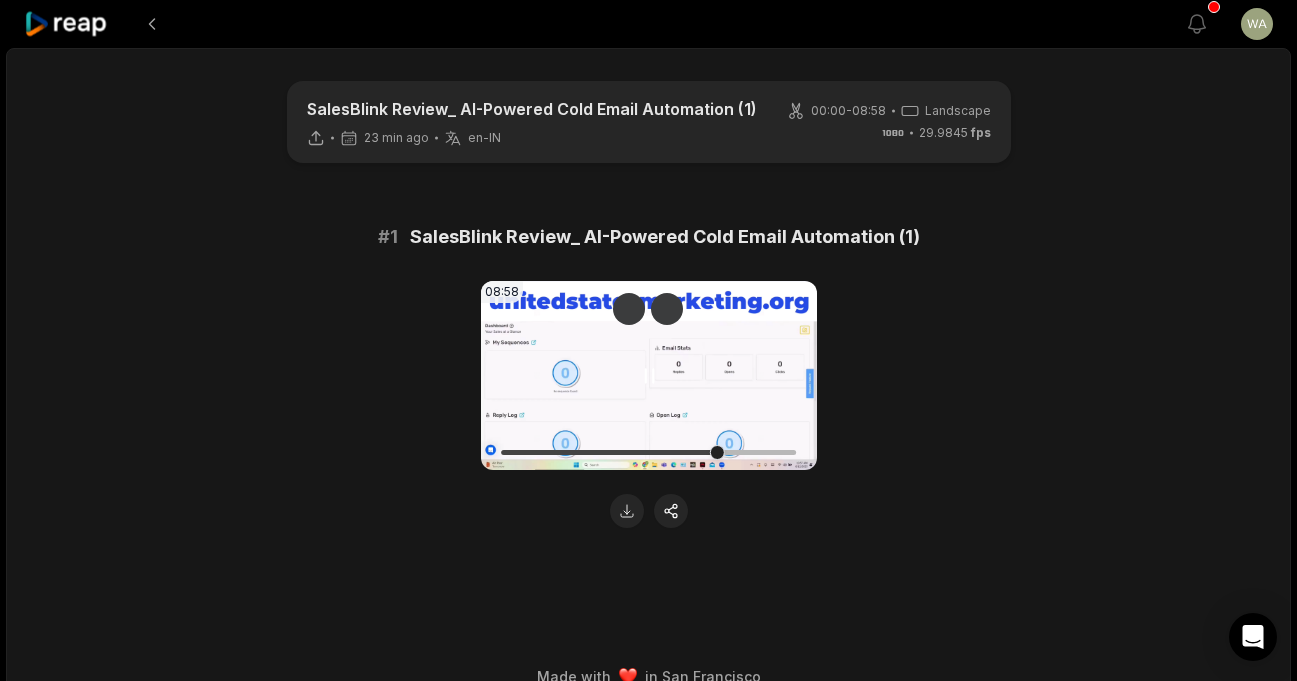 click at bounding box center (649, 452) 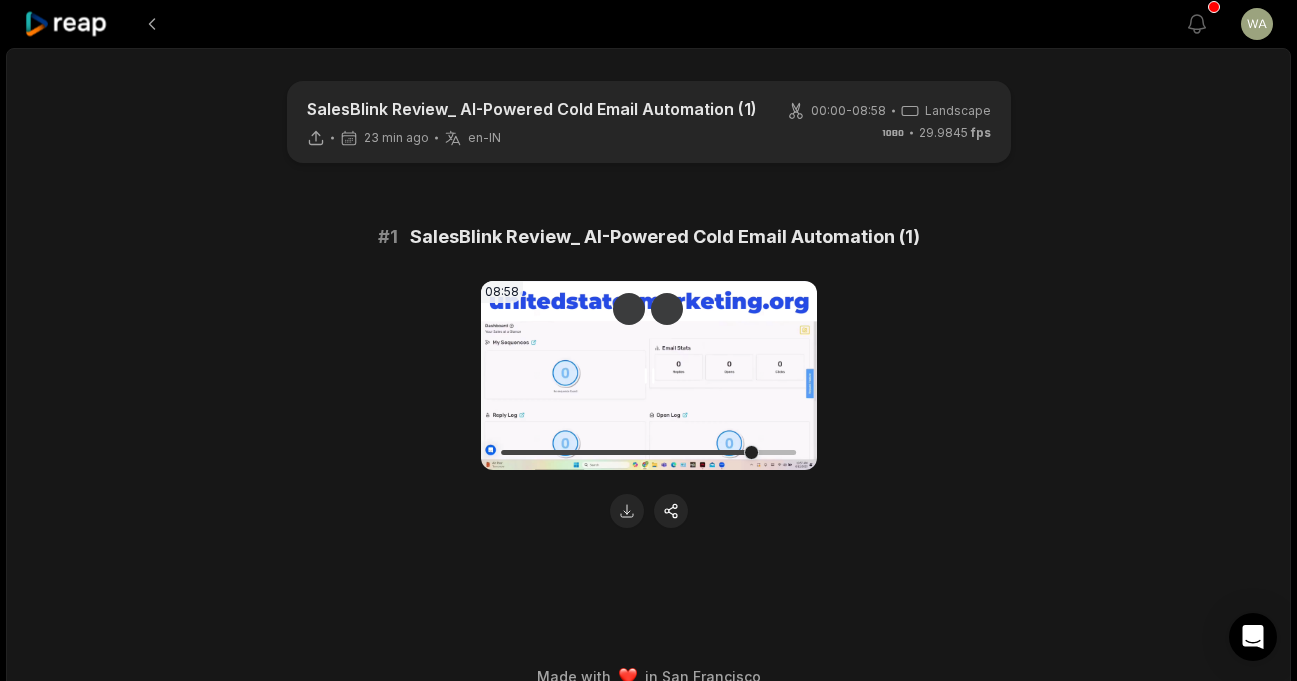 click on "Your browser does not support mp4 format." at bounding box center (649, 375) 